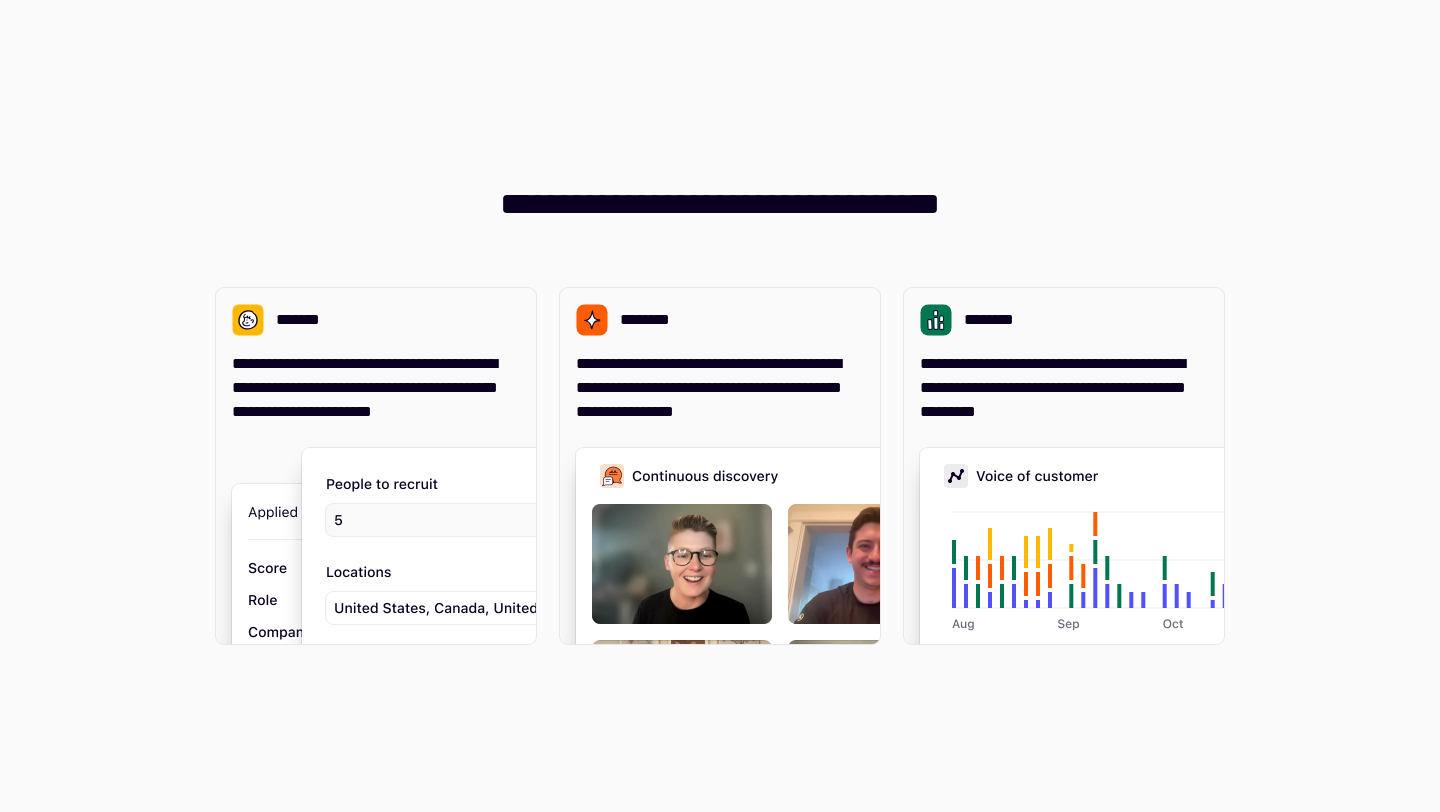 scroll, scrollTop: 0, scrollLeft: 0, axis: both 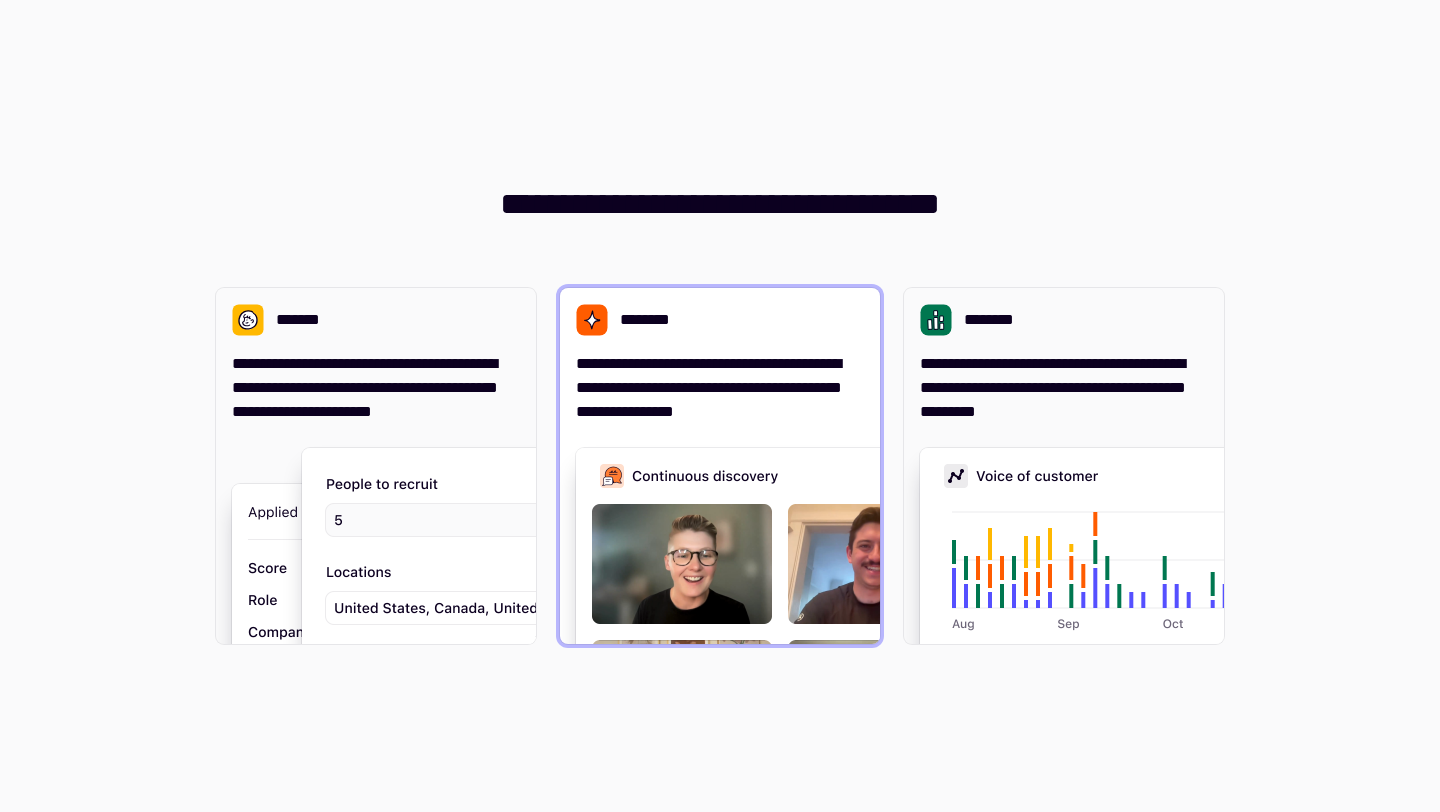 click on "**********" at bounding box center (720, 356) 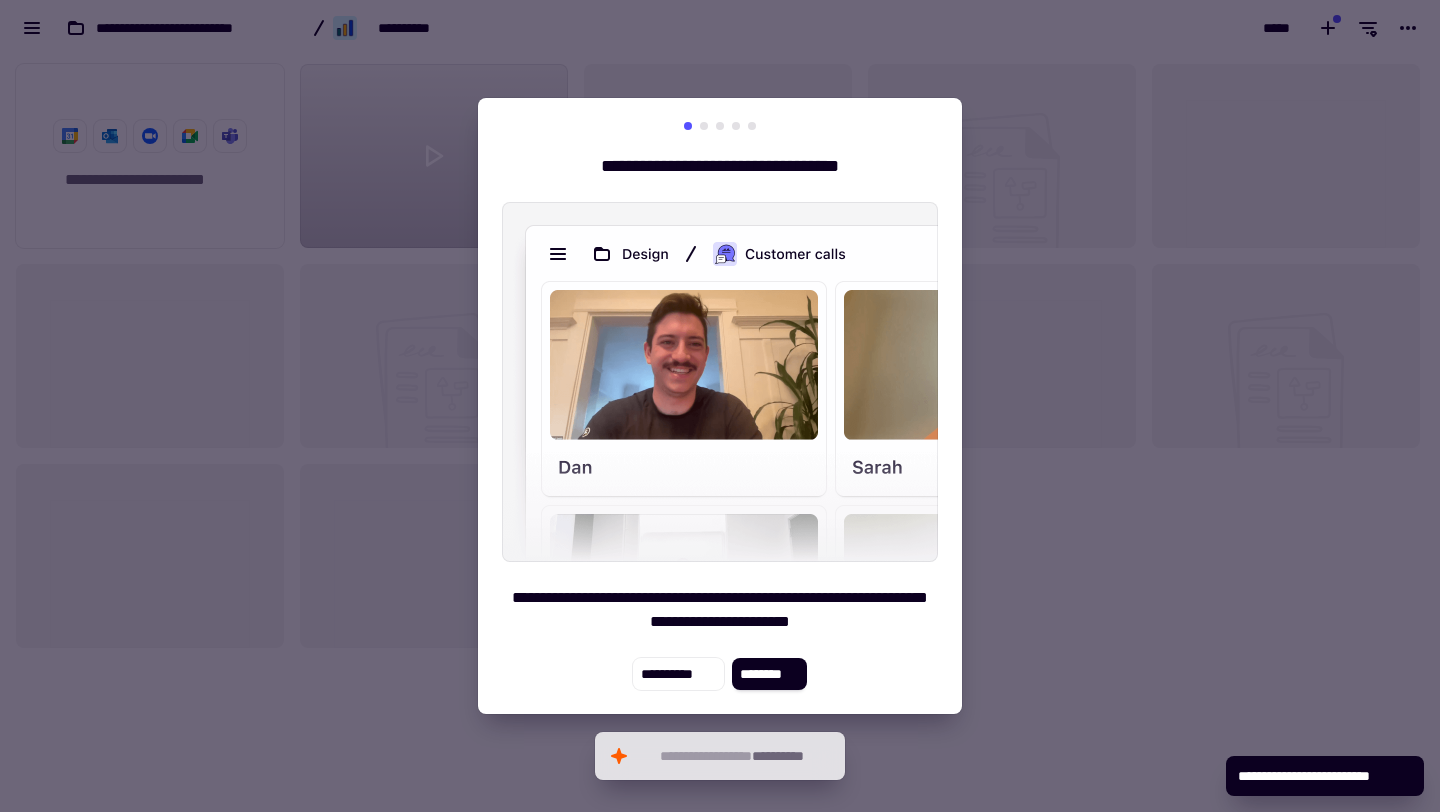 scroll, scrollTop: 1, scrollLeft: 1, axis: both 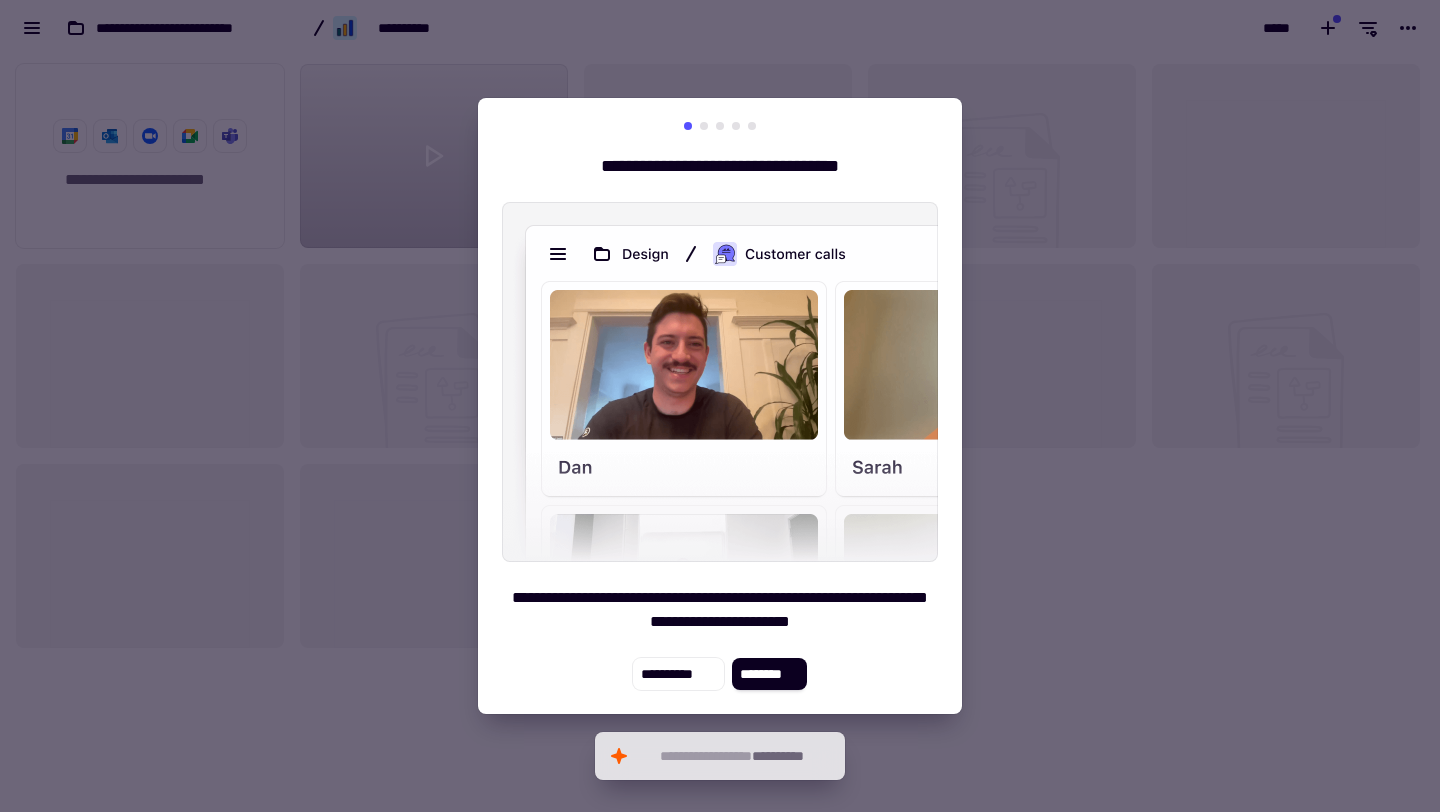 click at bounding box center (704, 126) 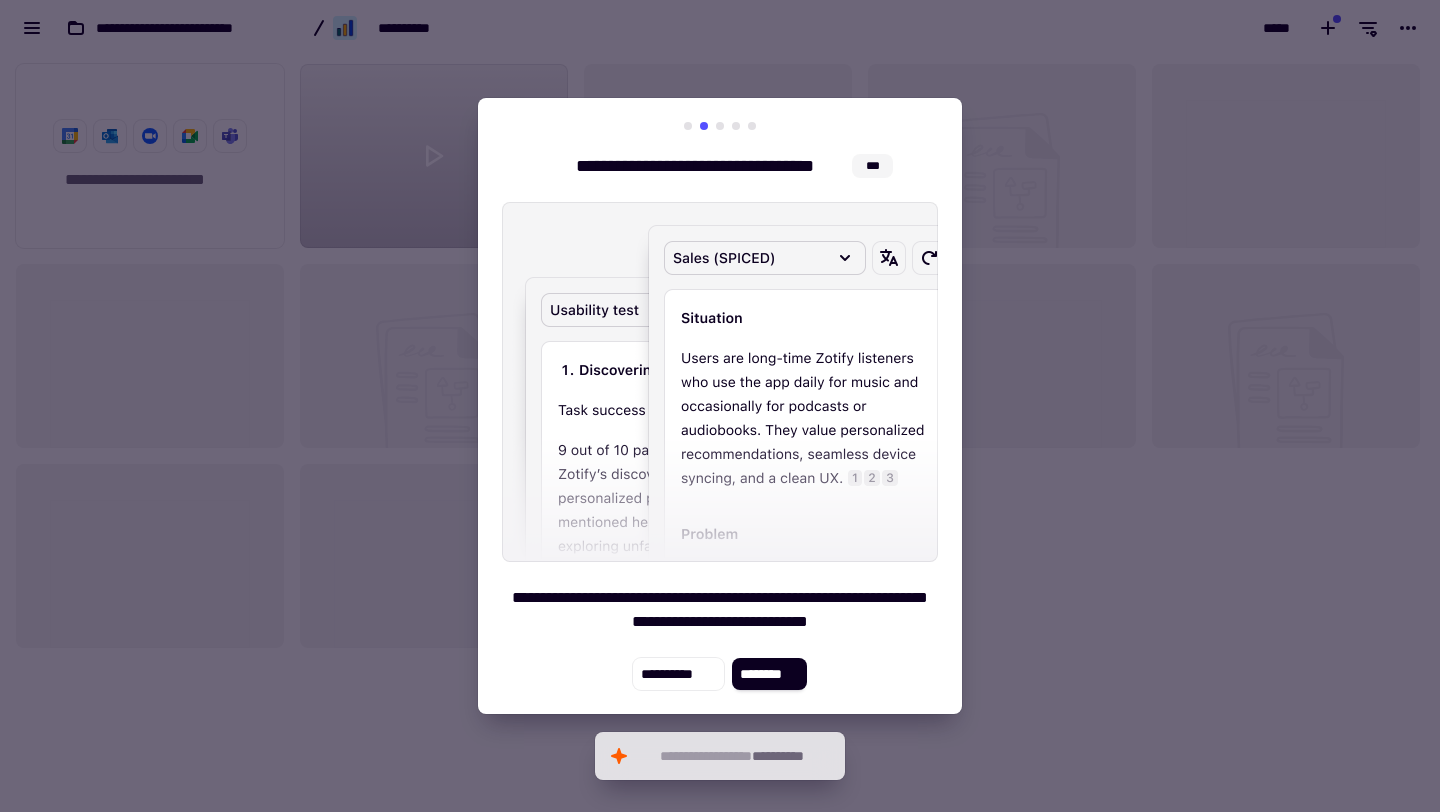 click at bounding box center (720, 126) 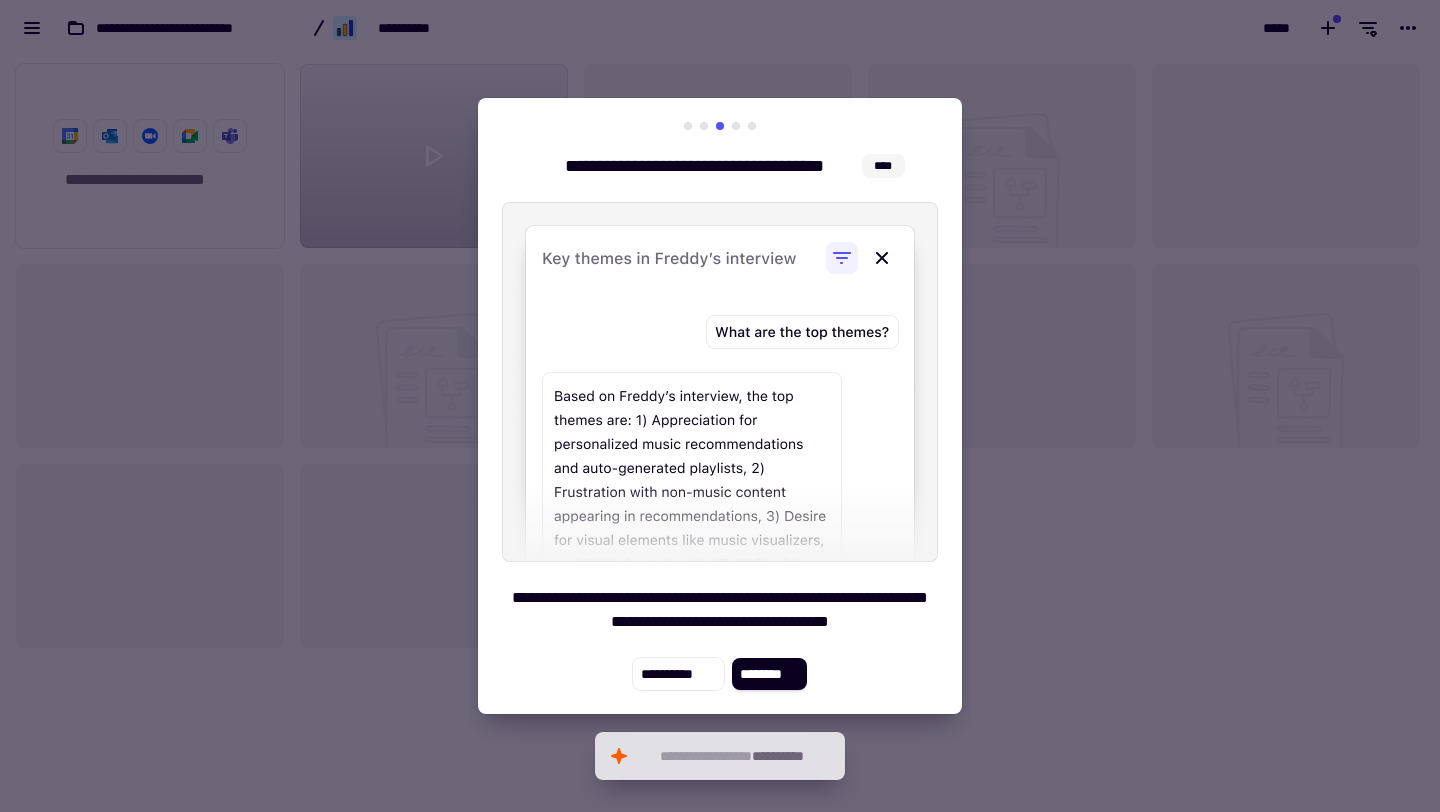 click on "**********" at bounding box center [720, 406] 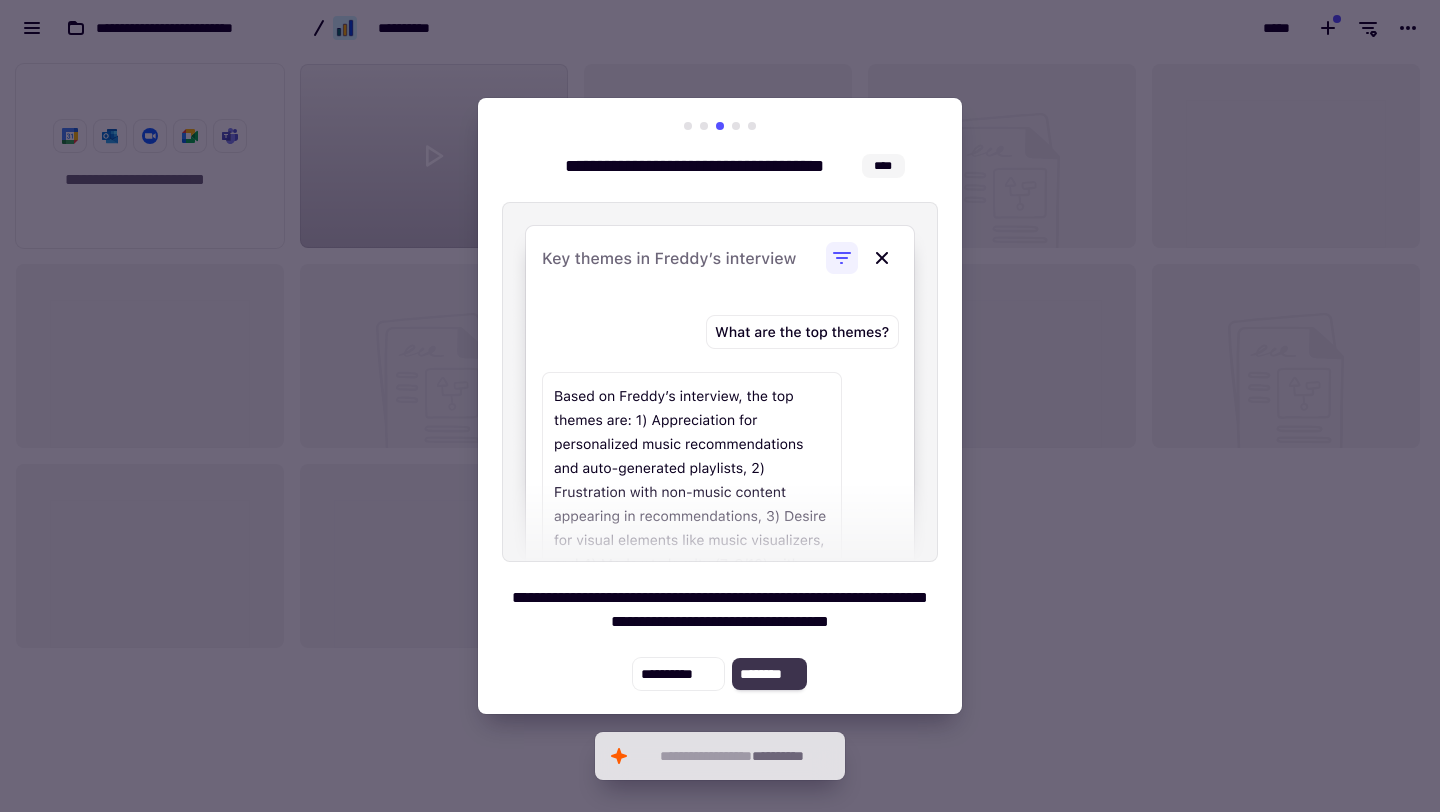 click on "********" 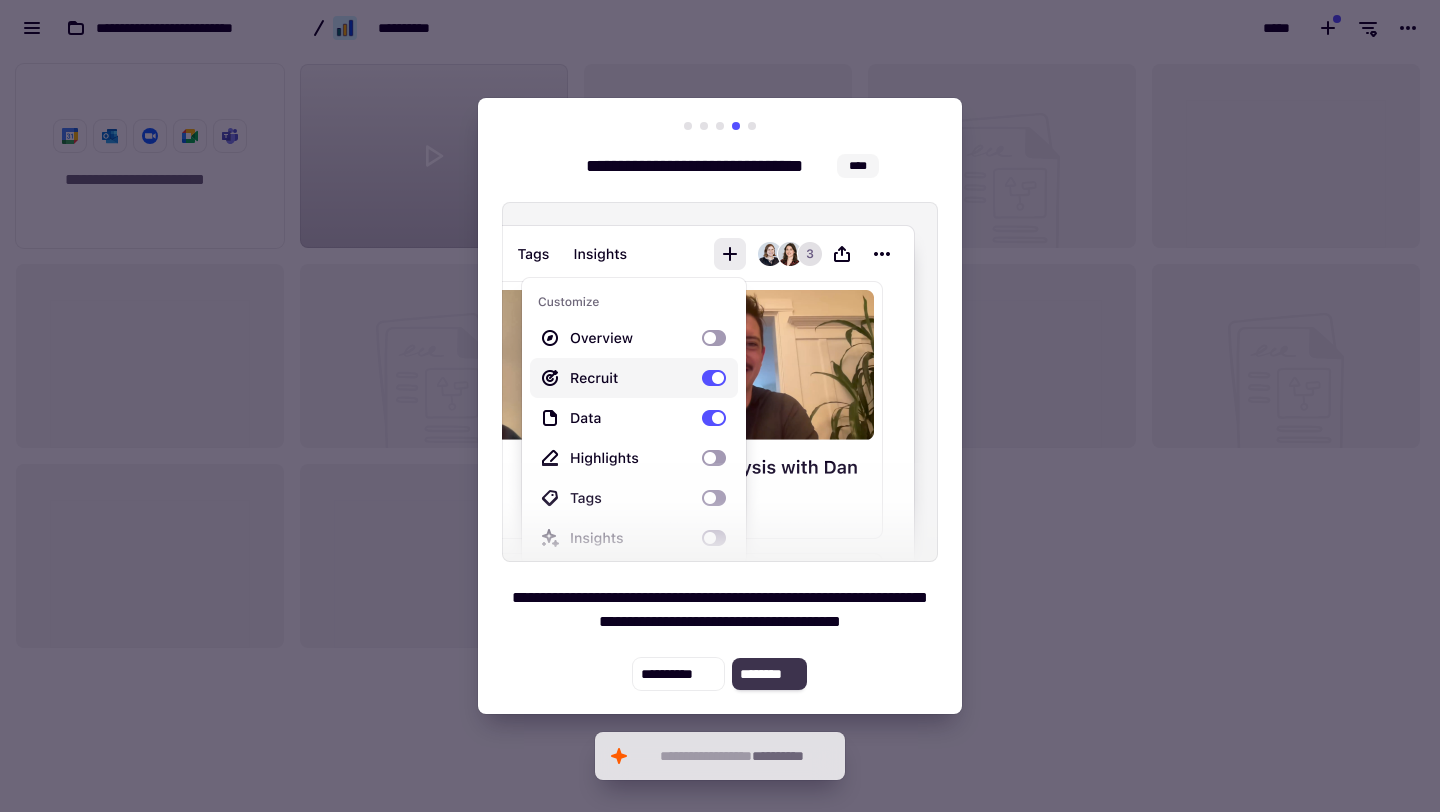 click on "********" 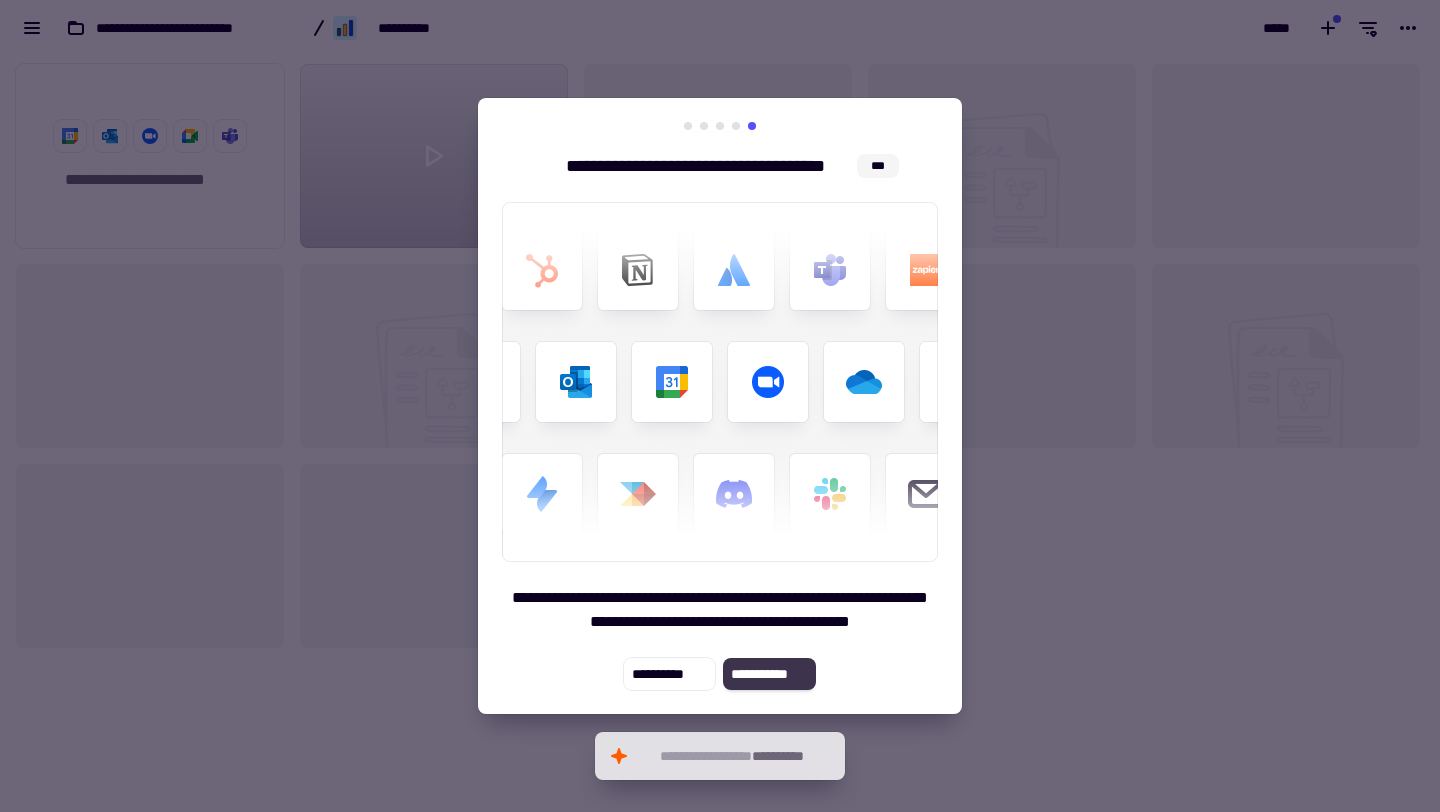 click on "**********" 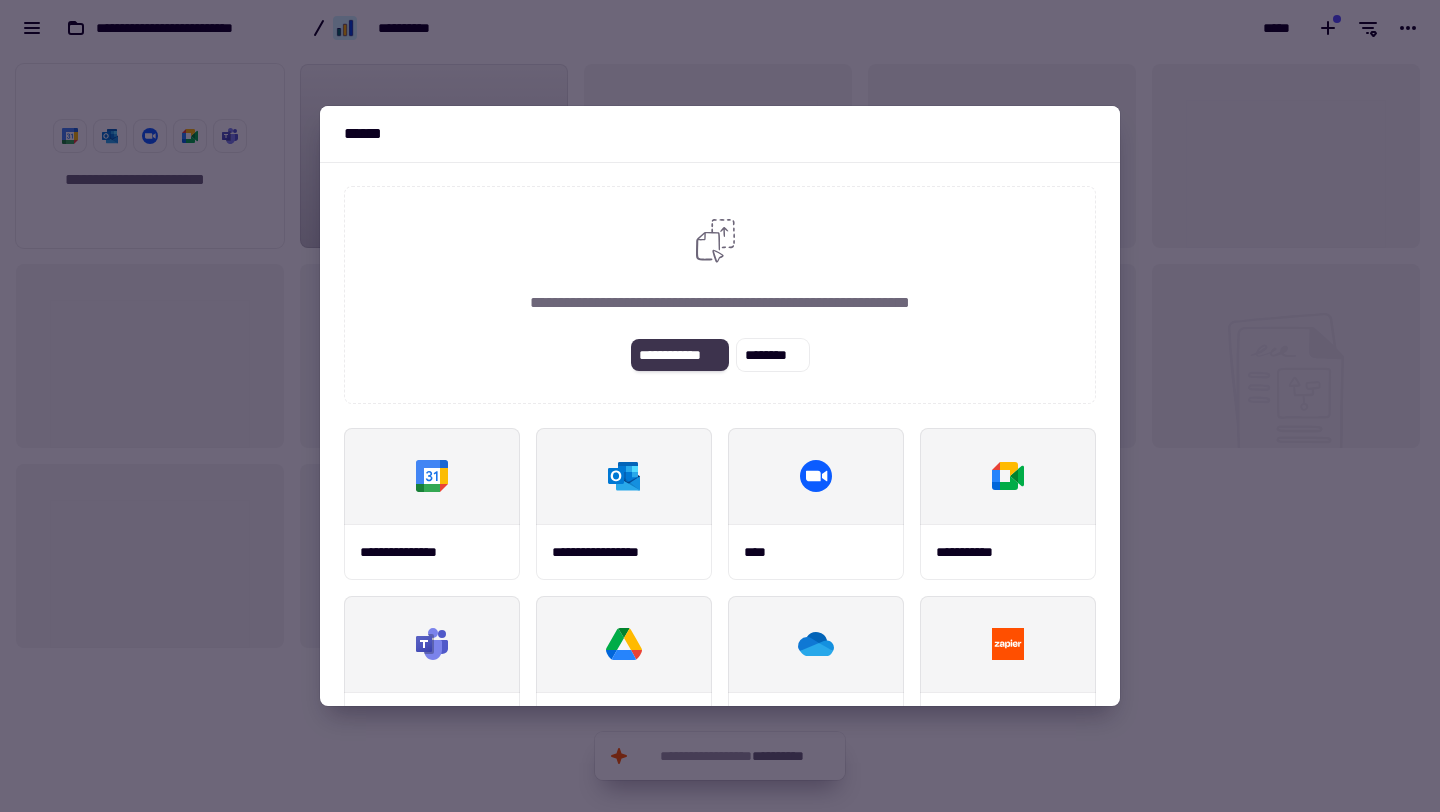 click on "**********" 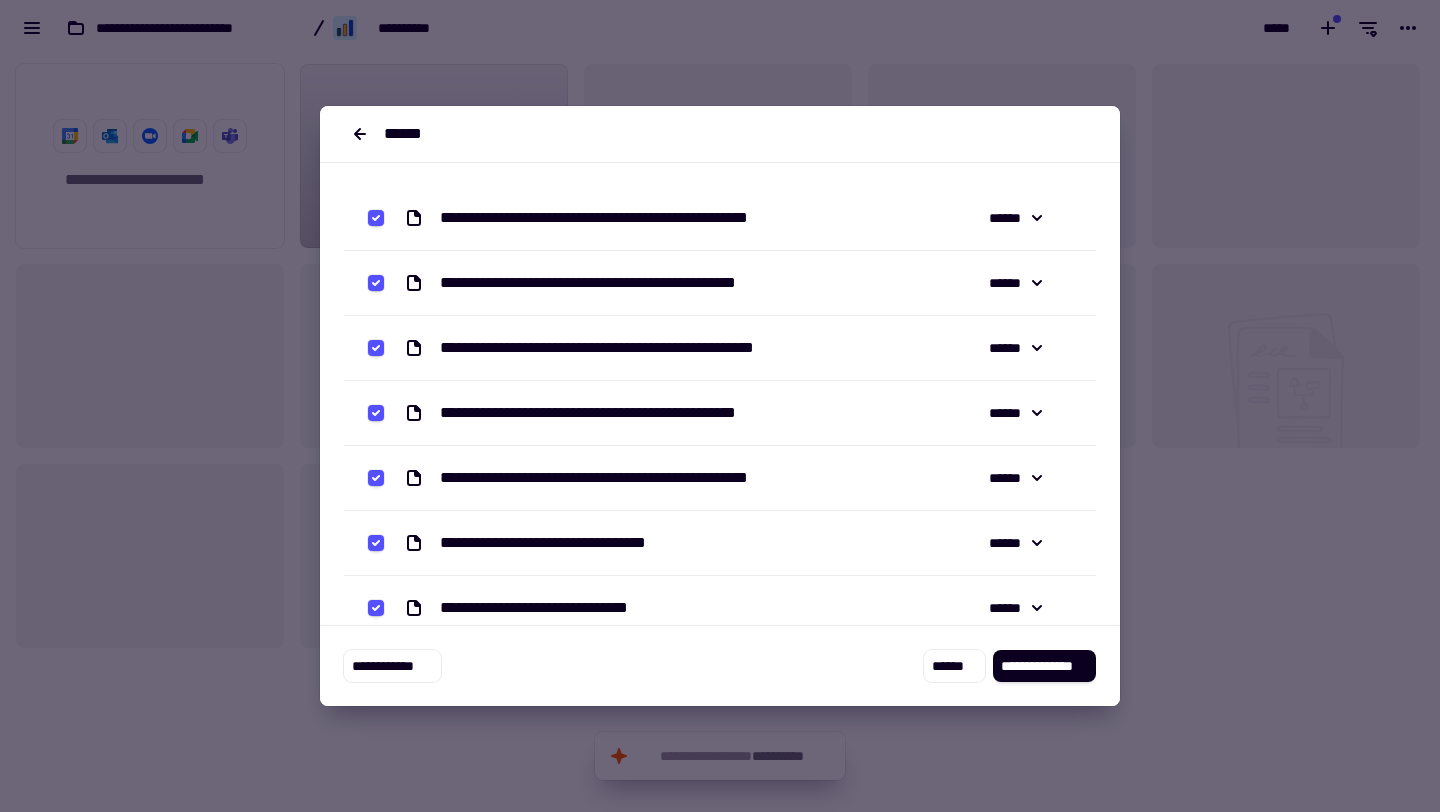 click on "**********" at bounding box center [720, 218] 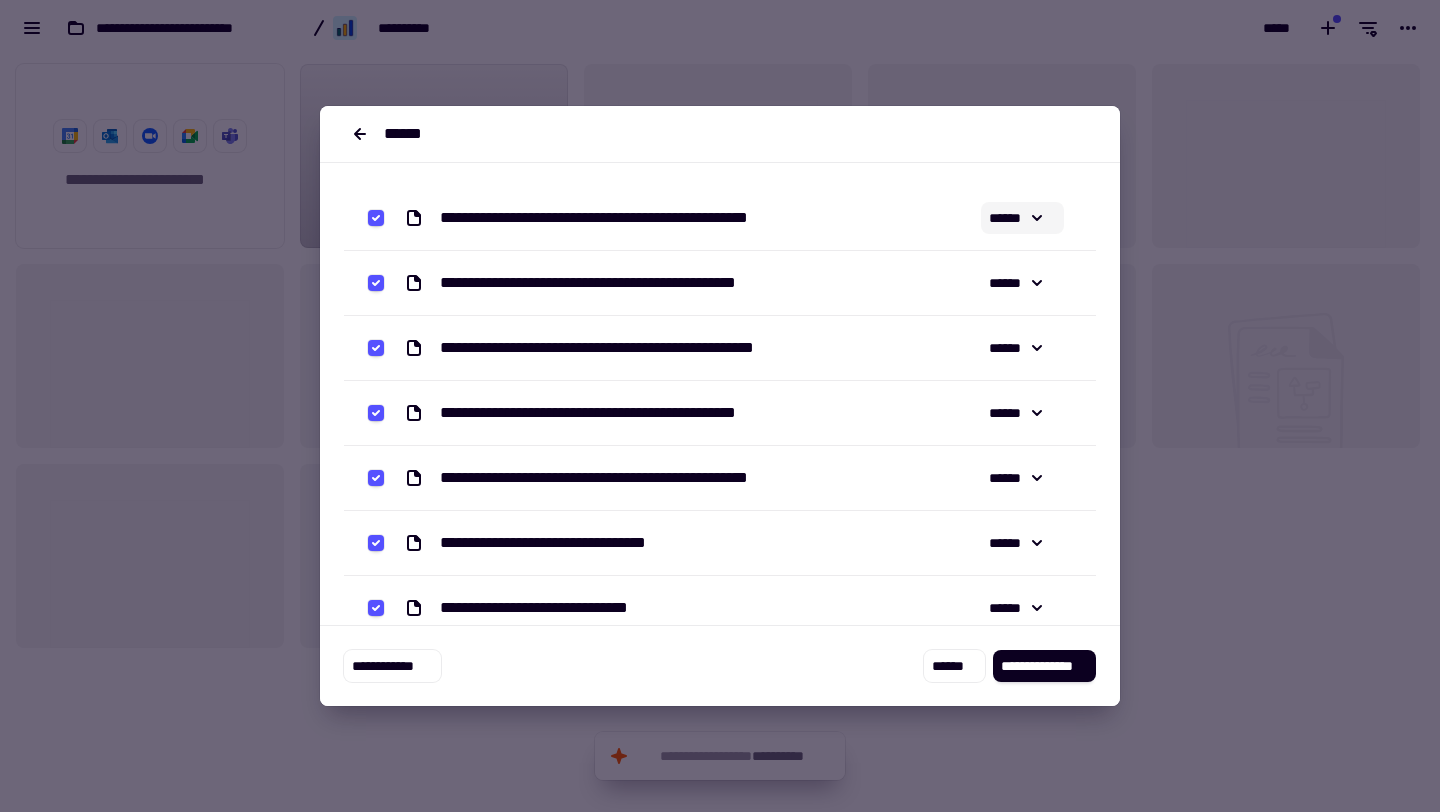 click on "******" 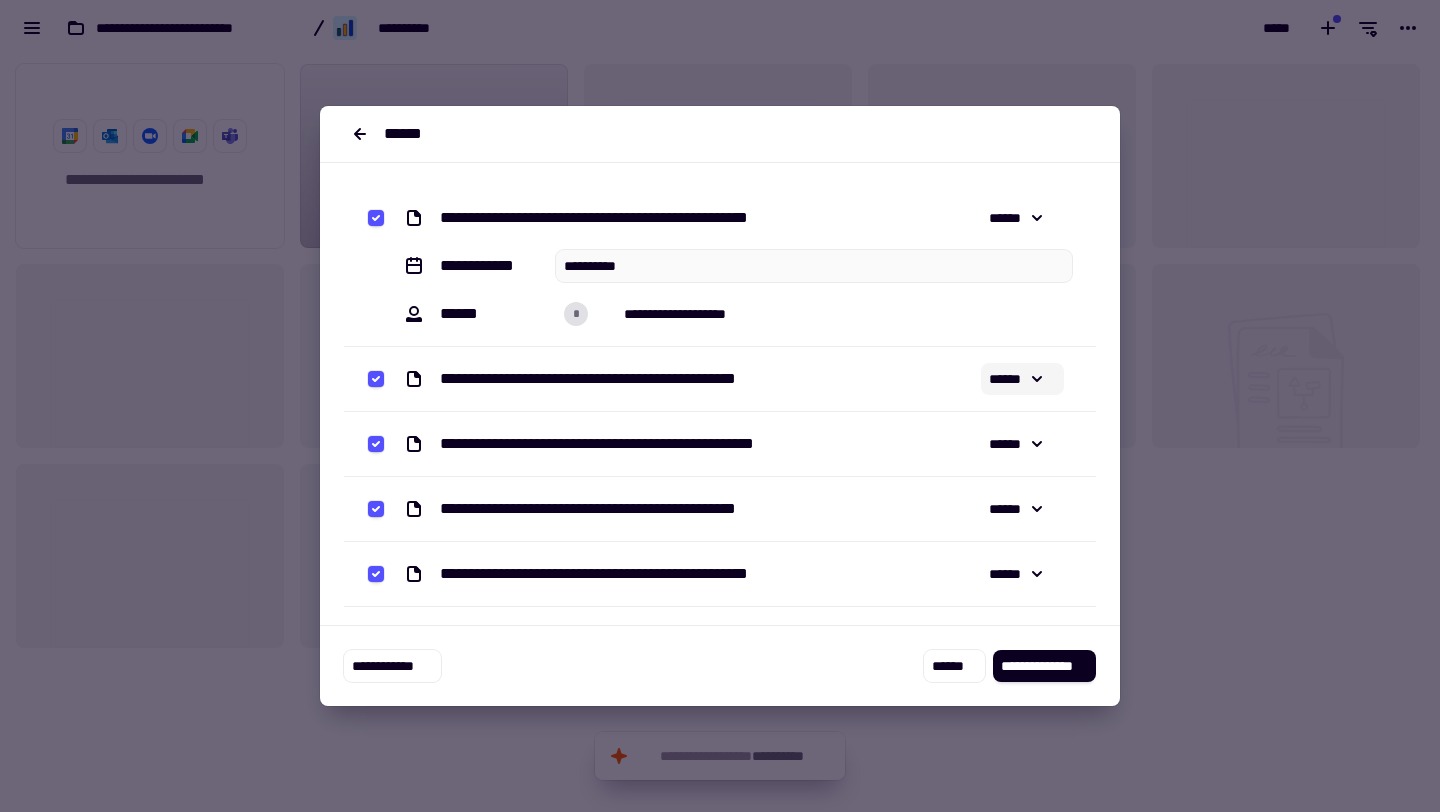click 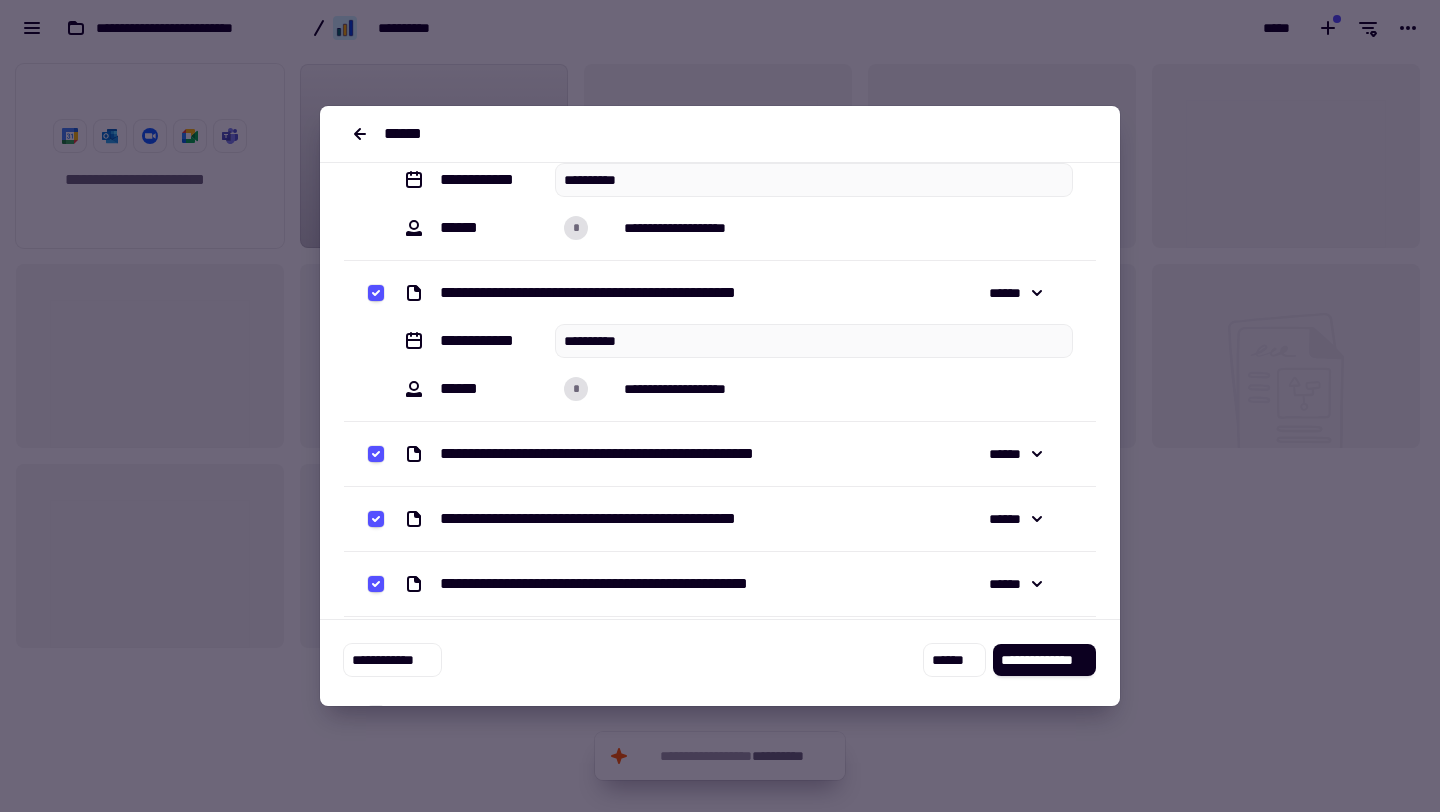 scroll, scrollTop: 126, scrollLeft: 0, axis: vertical 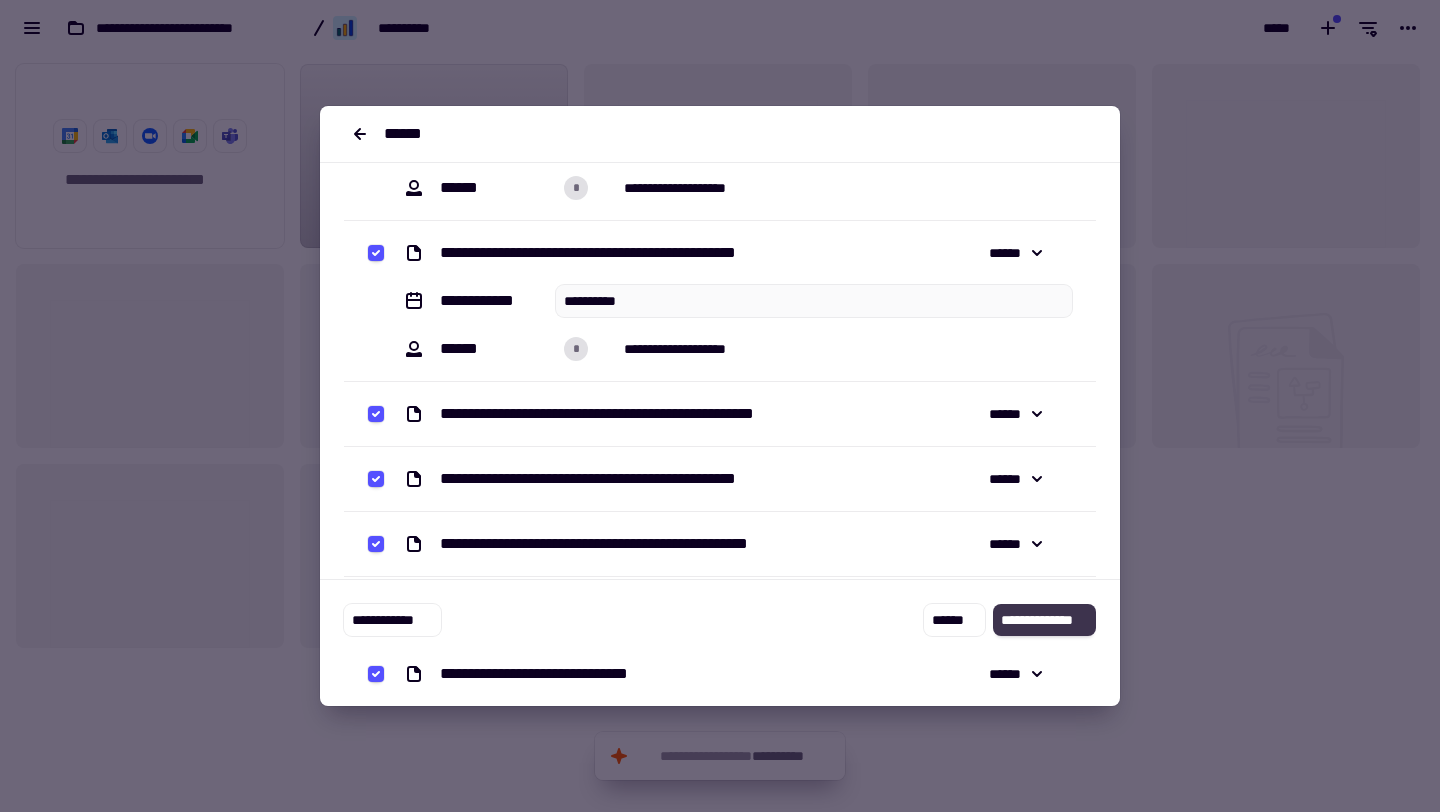 click on "**********" 